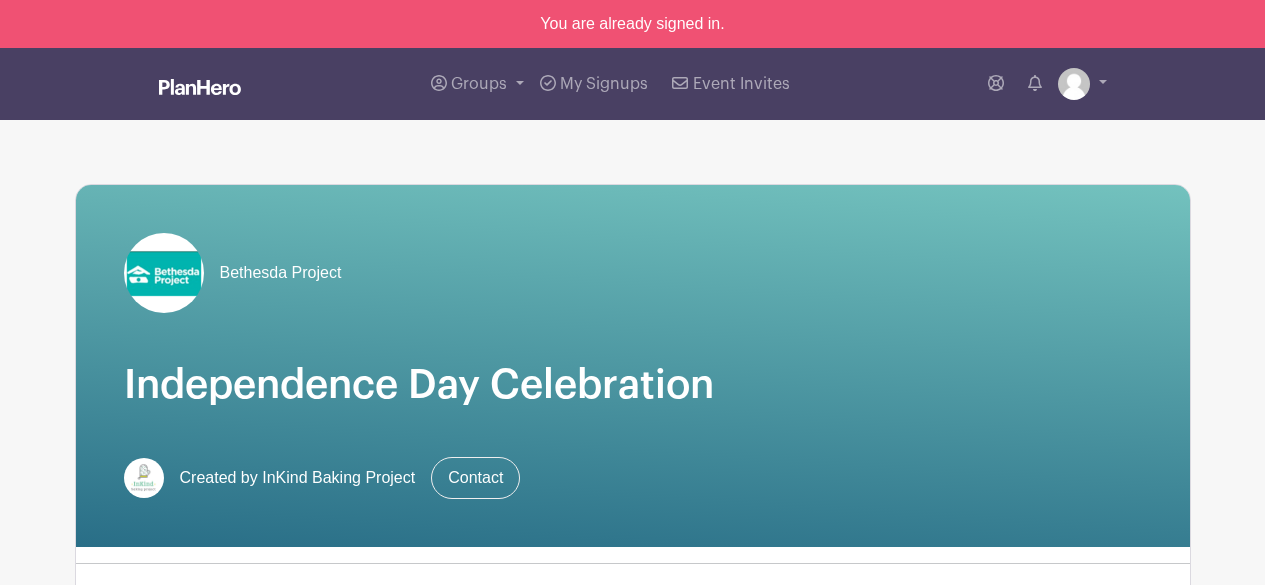 scroll, scrollTop: 0, scrollLeft: 0, axis: both 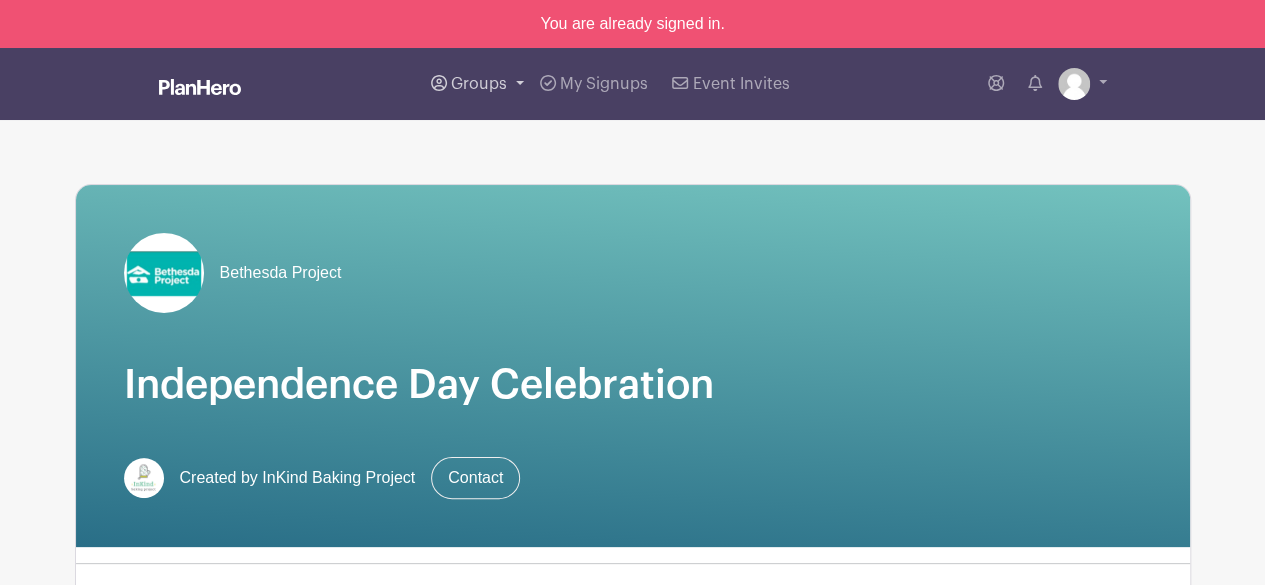 click on "Groups" at bounding box center (479, 84) 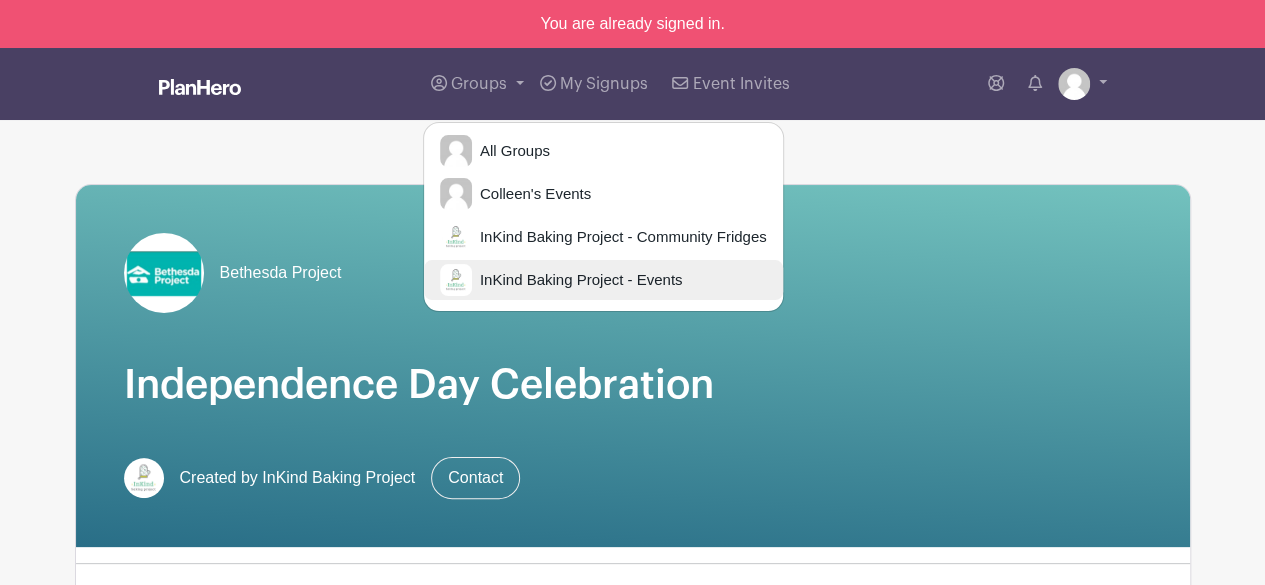 click on "InKind Baking Project - Events" at bounding box center (603, 280) 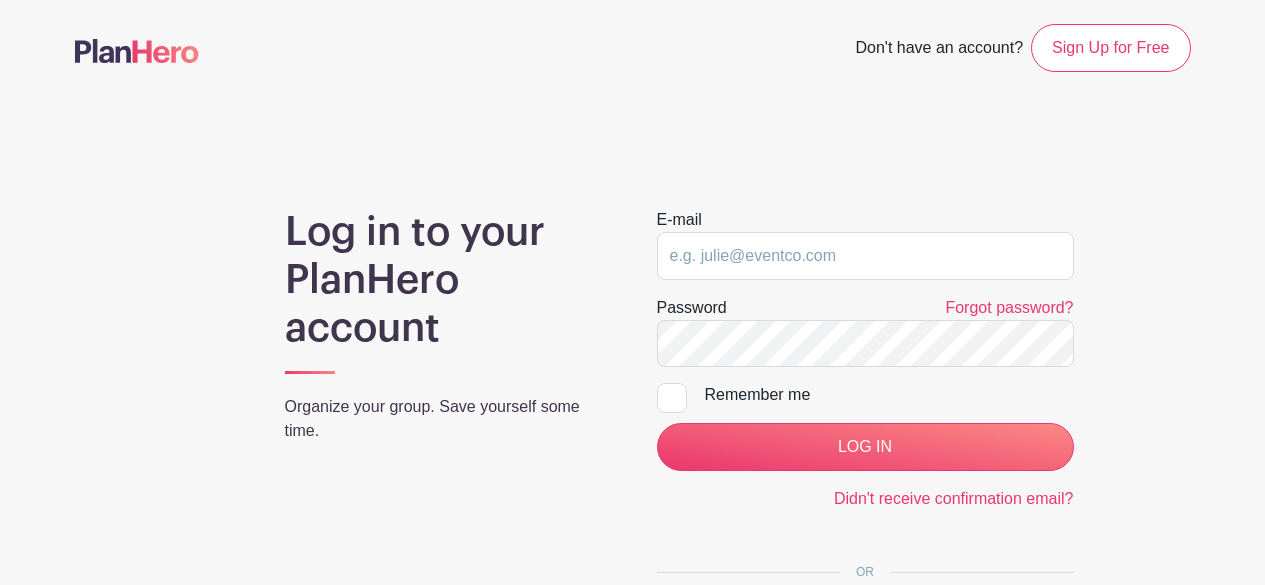 scroll, scrollTop: 0, scrollLeft: 0, axis: both 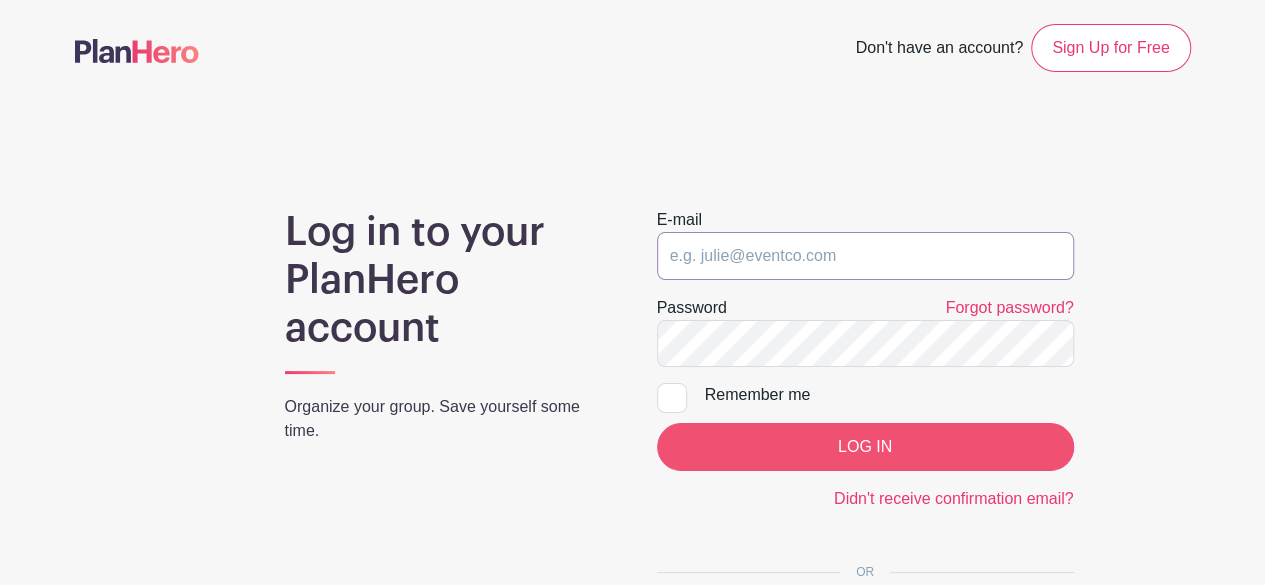 type on "colleenpinder@gmail.com" 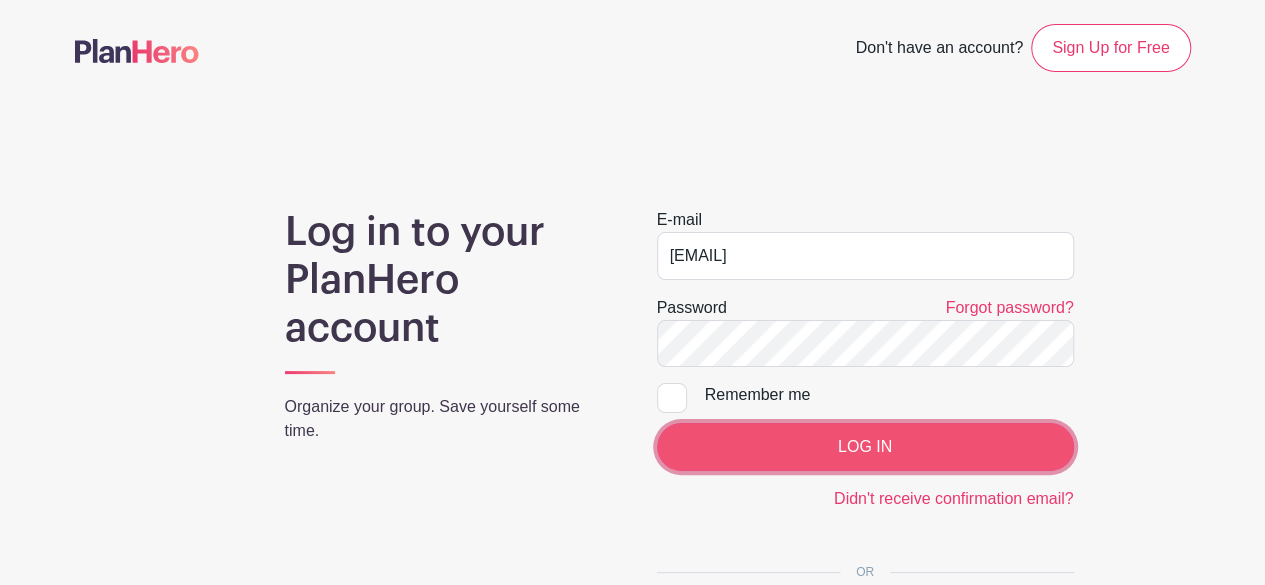 click on "LOG IN" at bounding box center [865, 447] 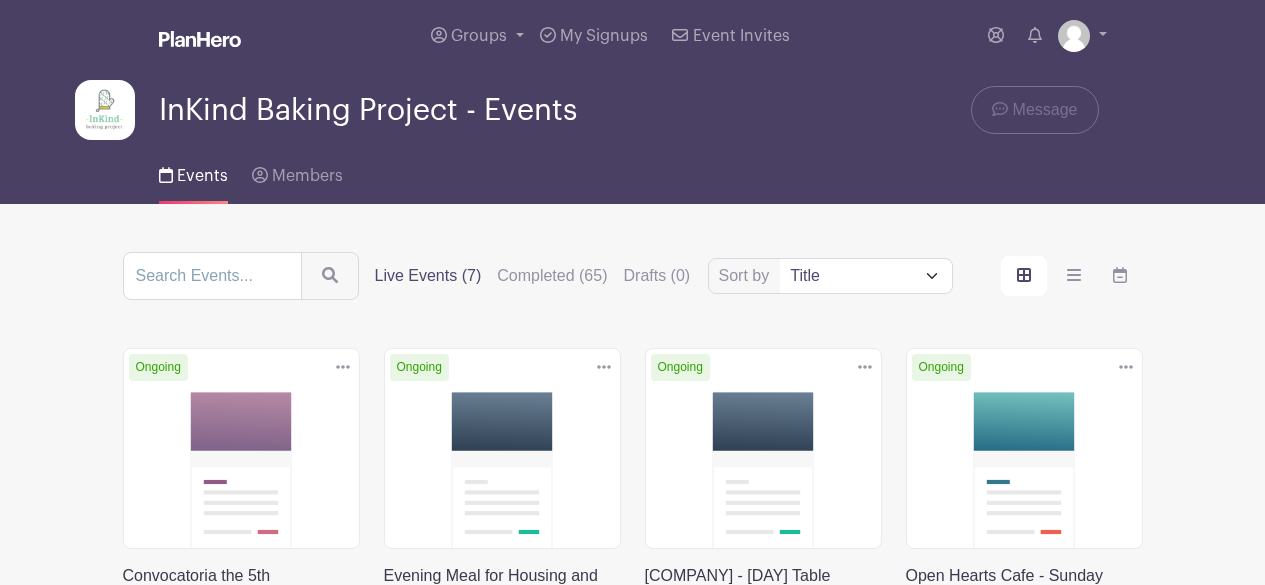 scroll, scrollTop: 0, scrollLeft: 0, axis: both 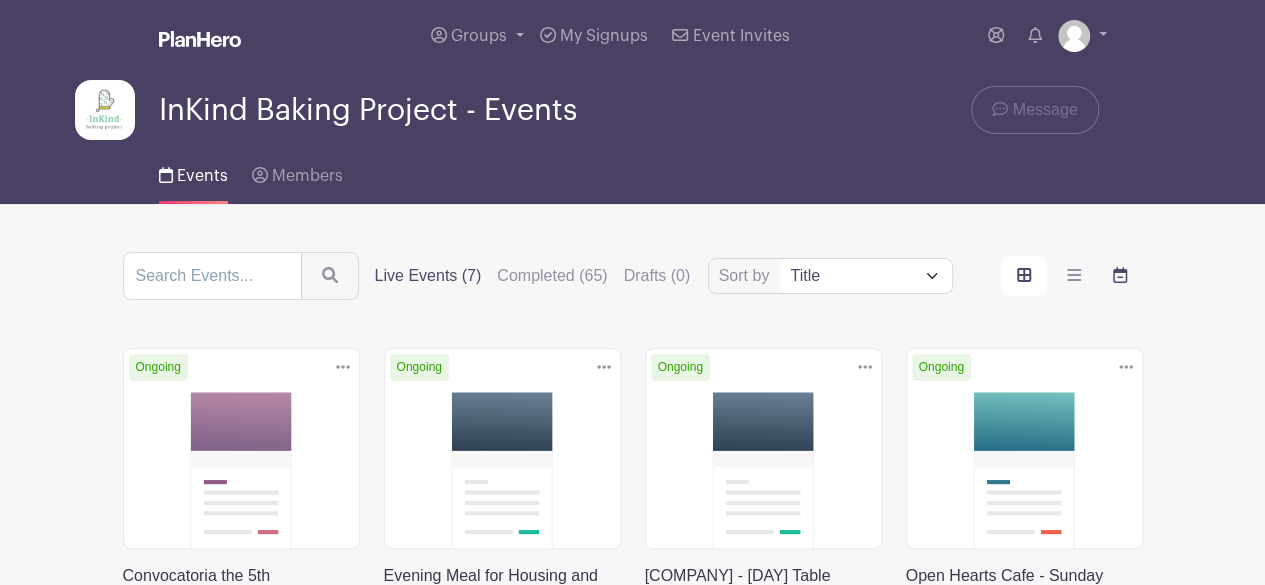 click 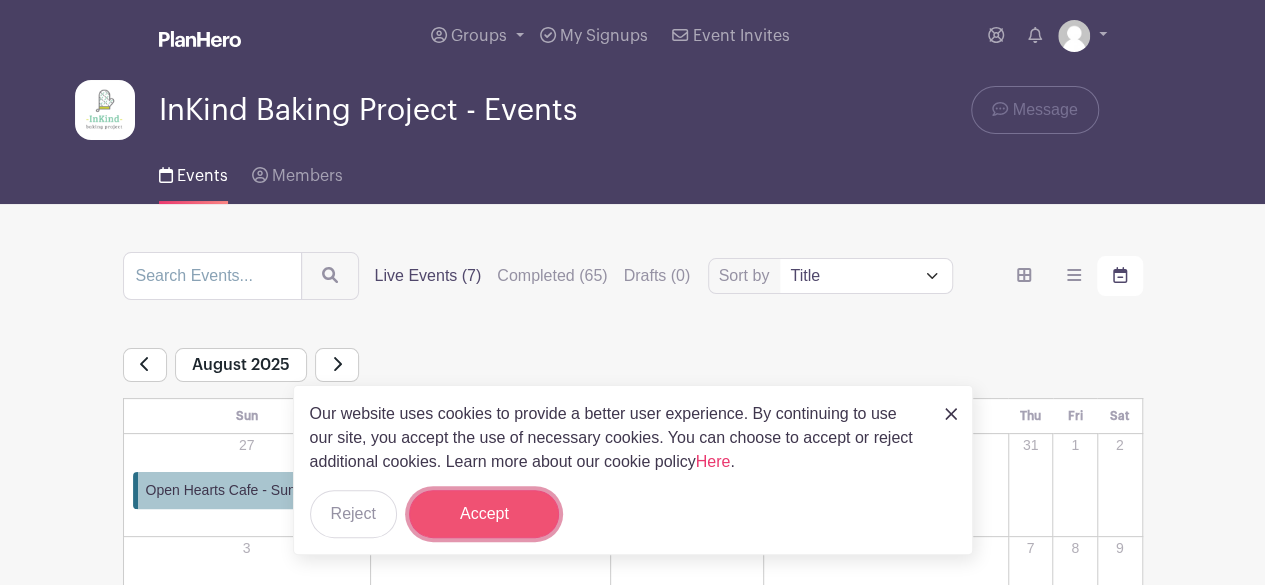 click on "Accept" at bounding box center [484, 514] 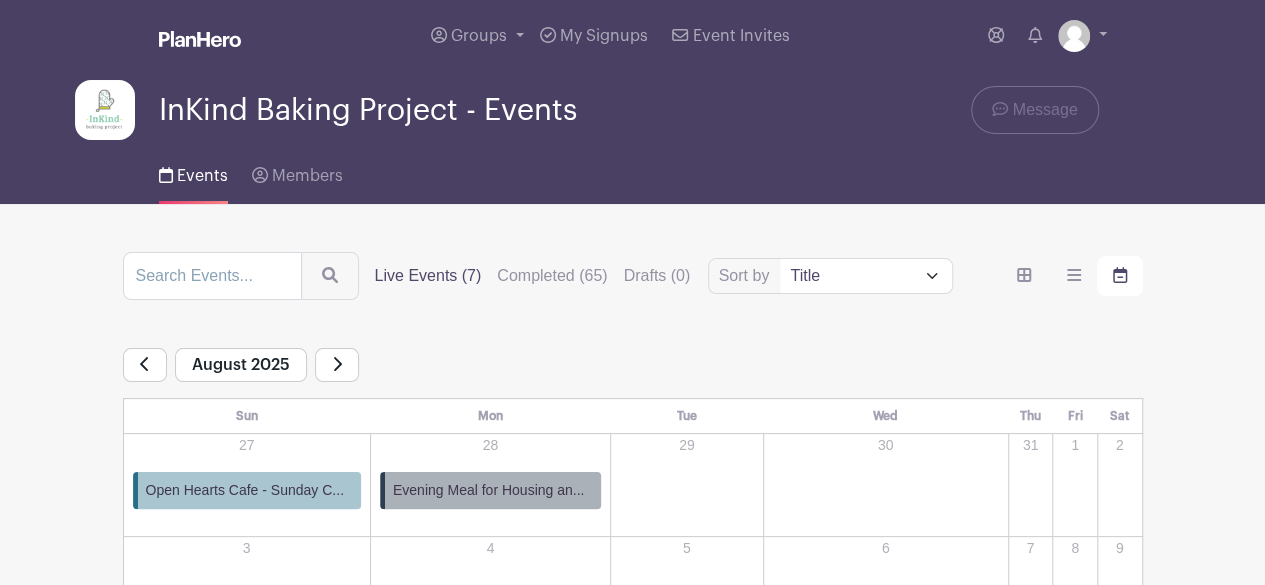click at bounding box center (145, 365) 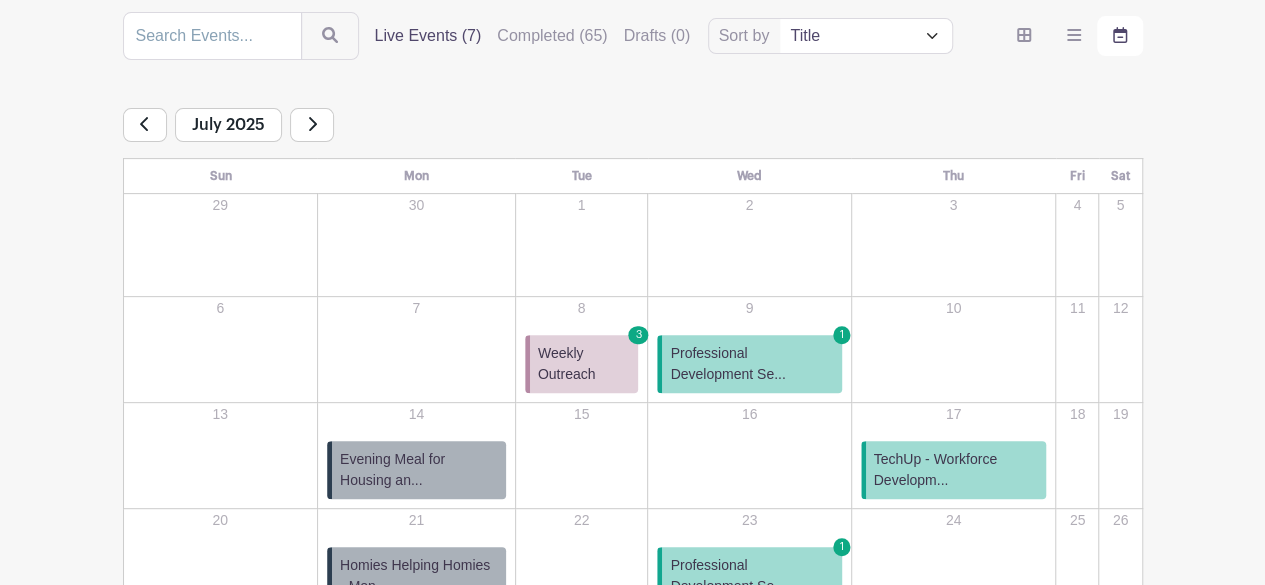 scroll, scrollTop: 254, scrollLeft: 0, axis: vertical 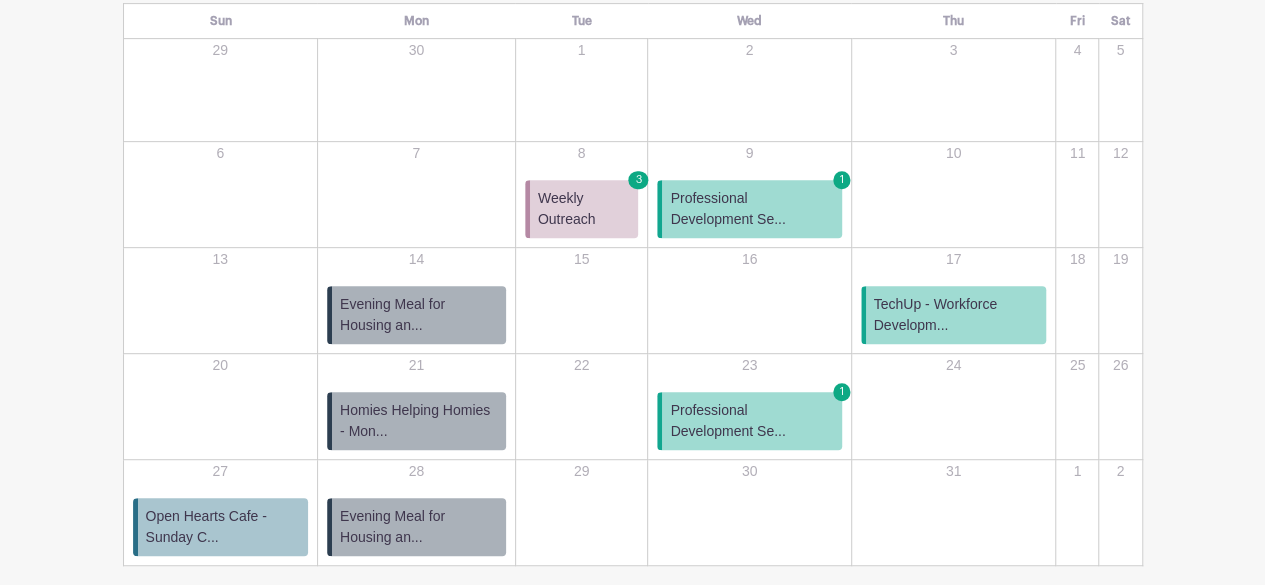 click on "TechUp - Workforce Developm..." at bounding box center [956, 315] 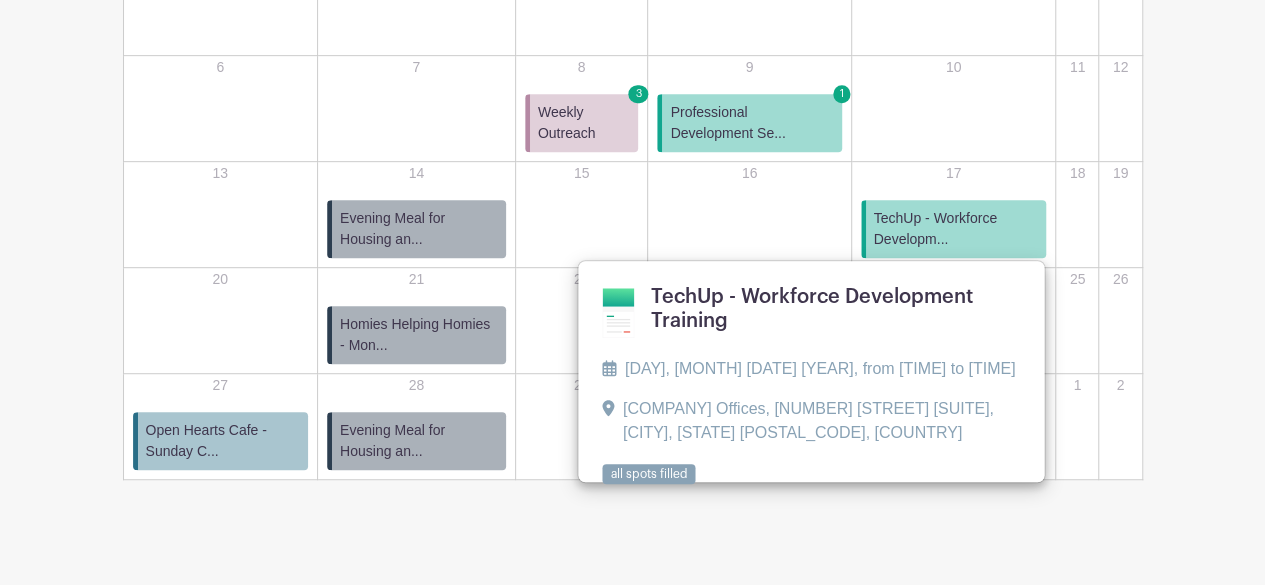 scroll, scrollTop: 497, scrollLeft: 0, axis: vertical 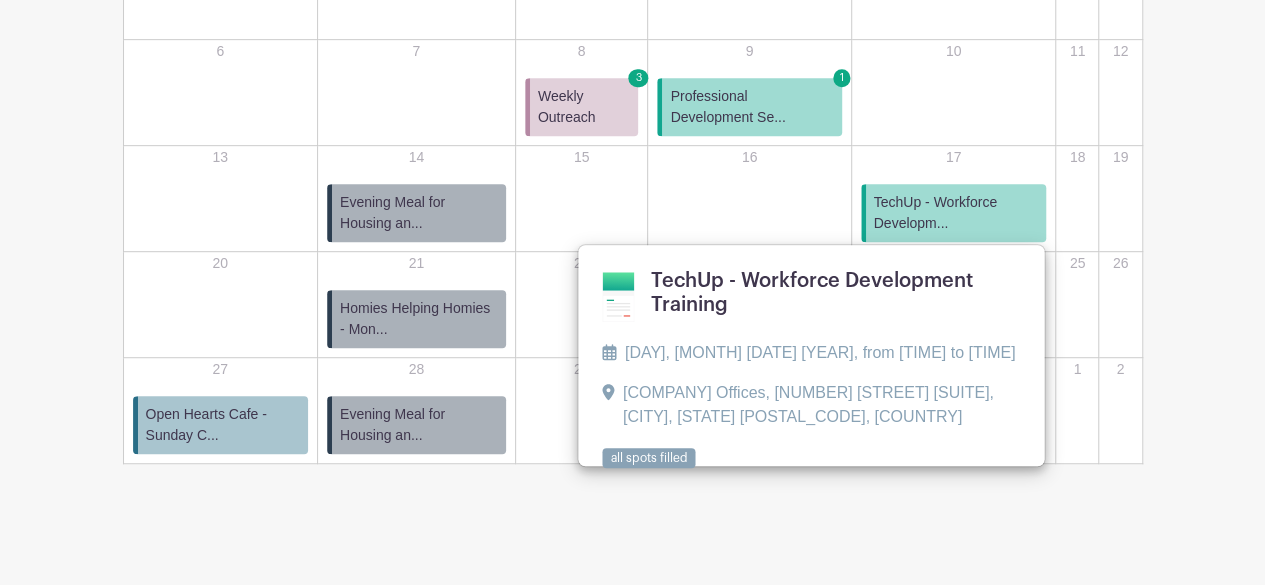 click on "TechUp - Workforce Developm..." at bounding box center (956, 213) 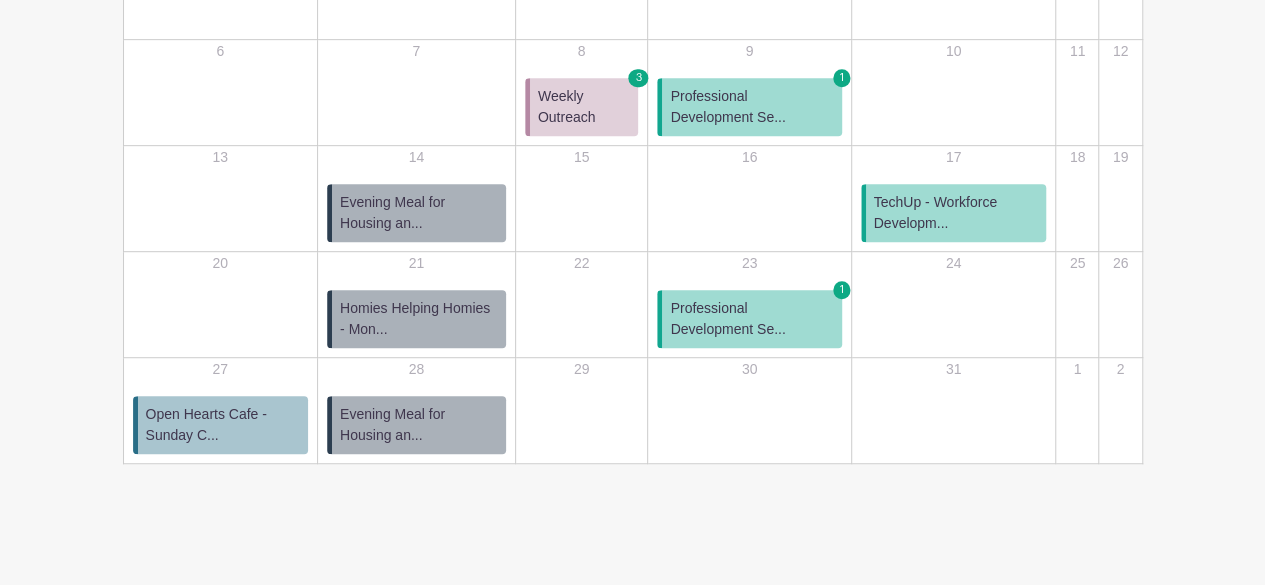 click on "TechUp - Workforce Developm..." at bounding box center [956, 213] 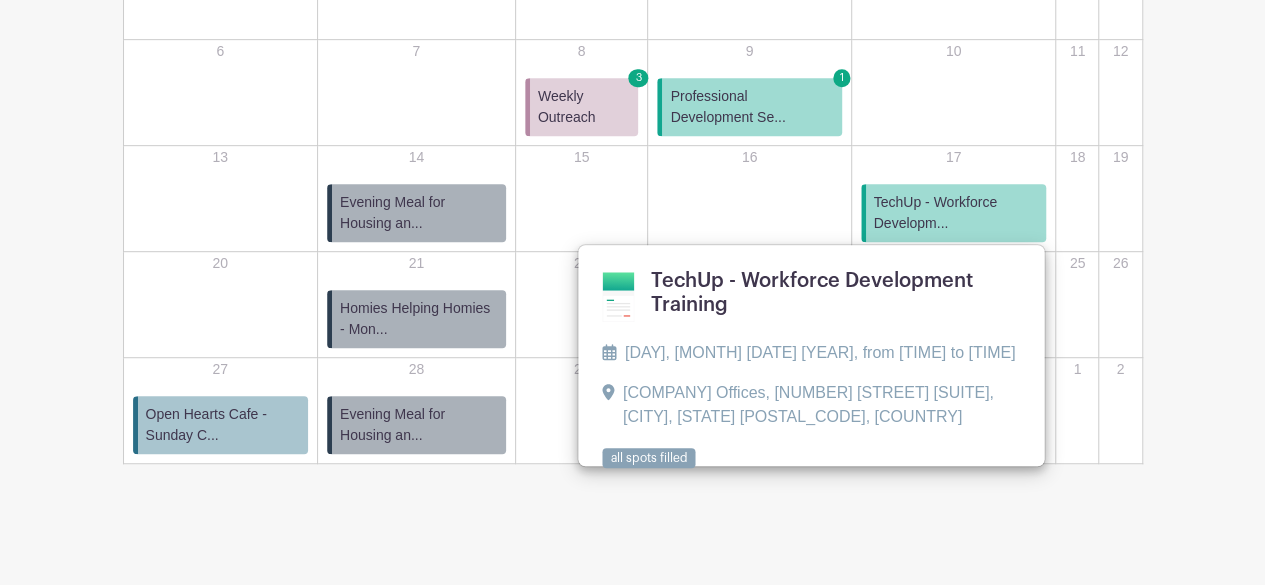 click at bounding box center (603, 469) 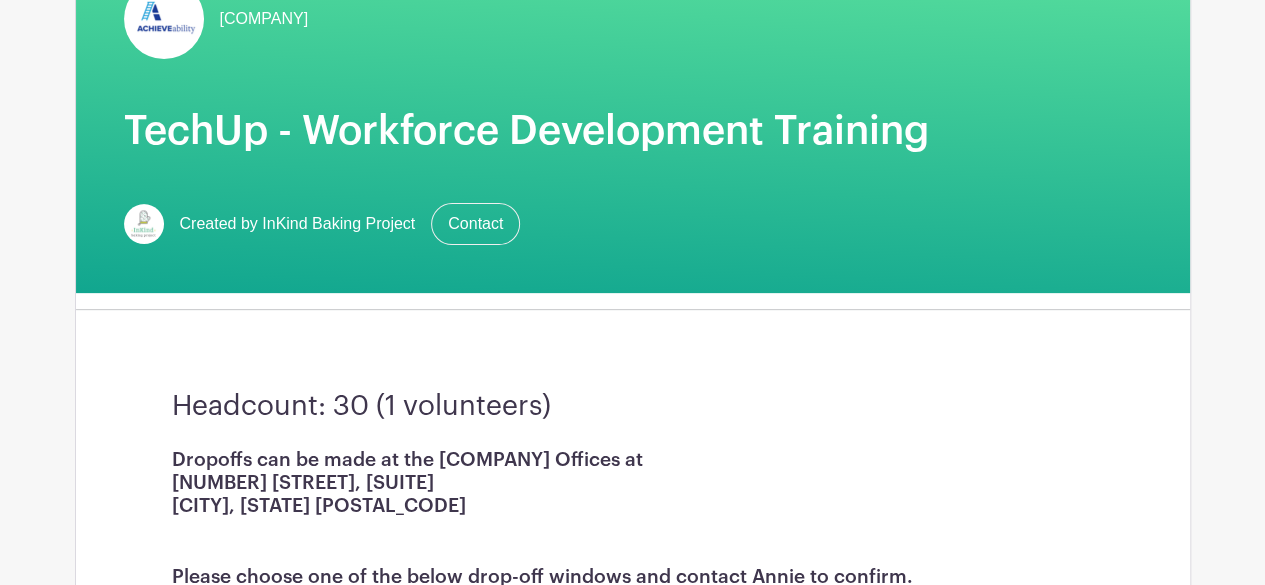 scroll, scrollTop: 0, scrollLeft: 0, axis: both 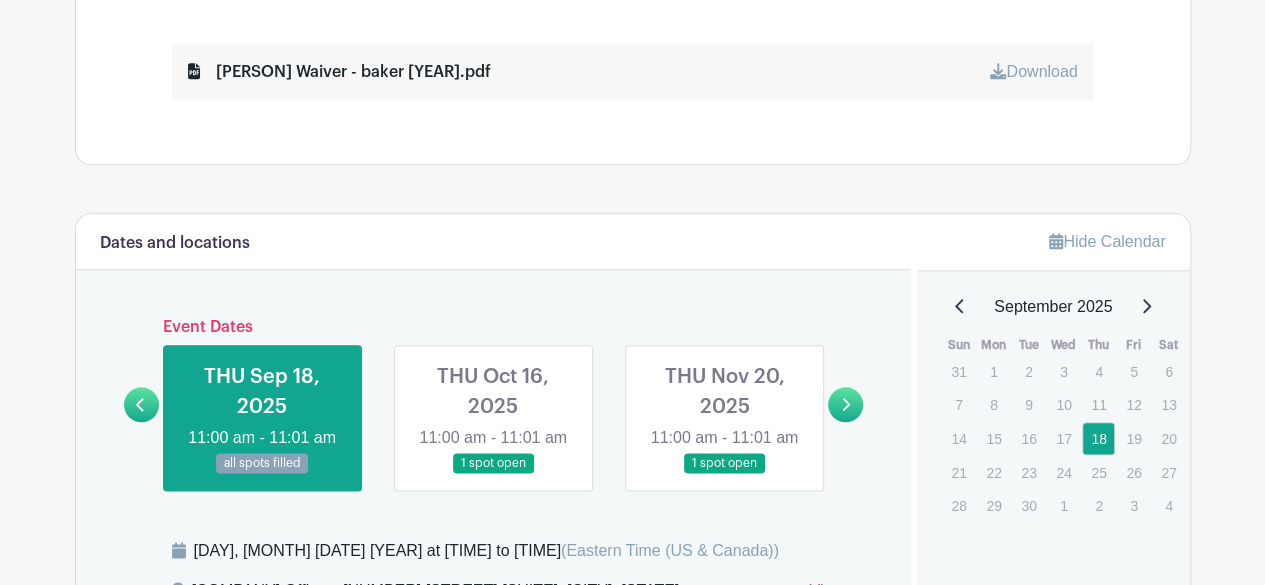 click 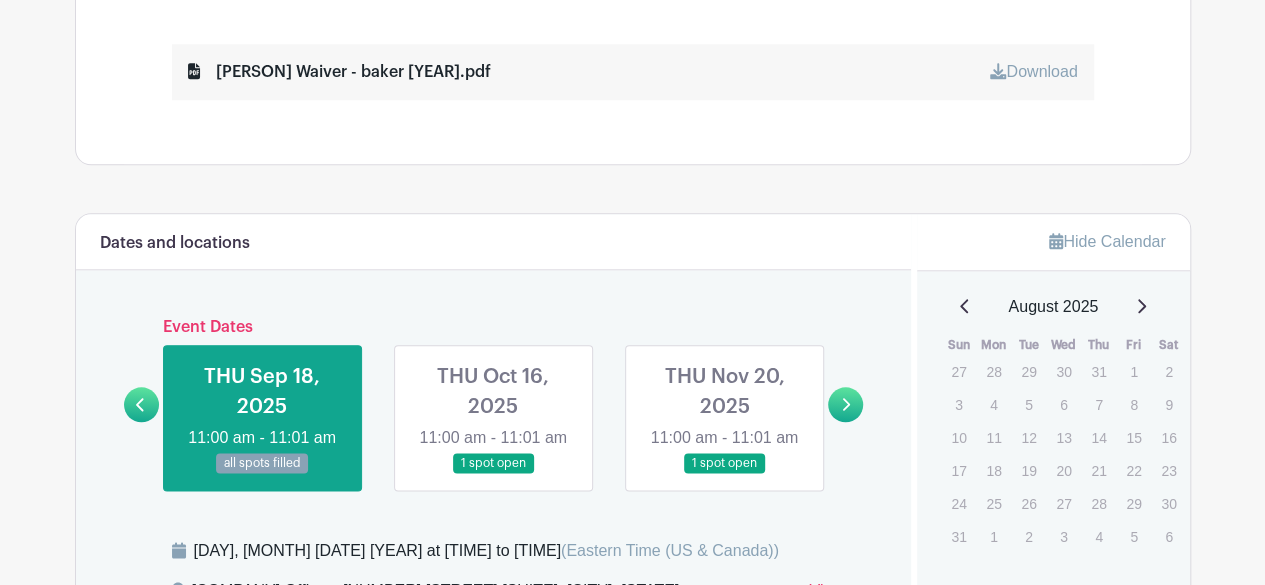 click 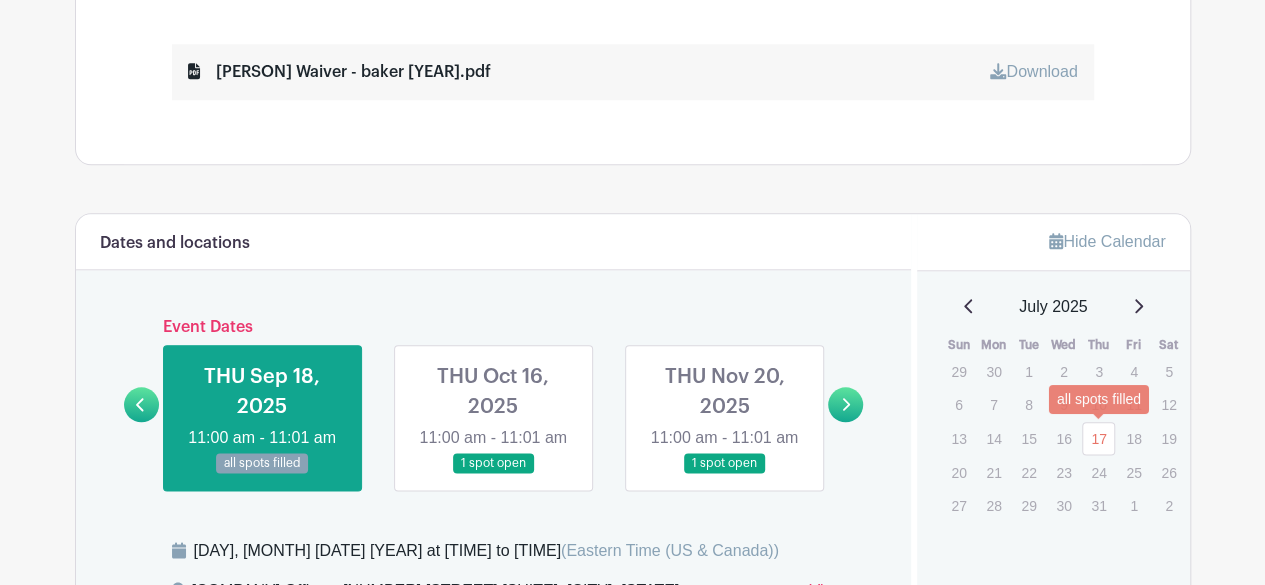 click on "17" at bounding box center (1098, 438) 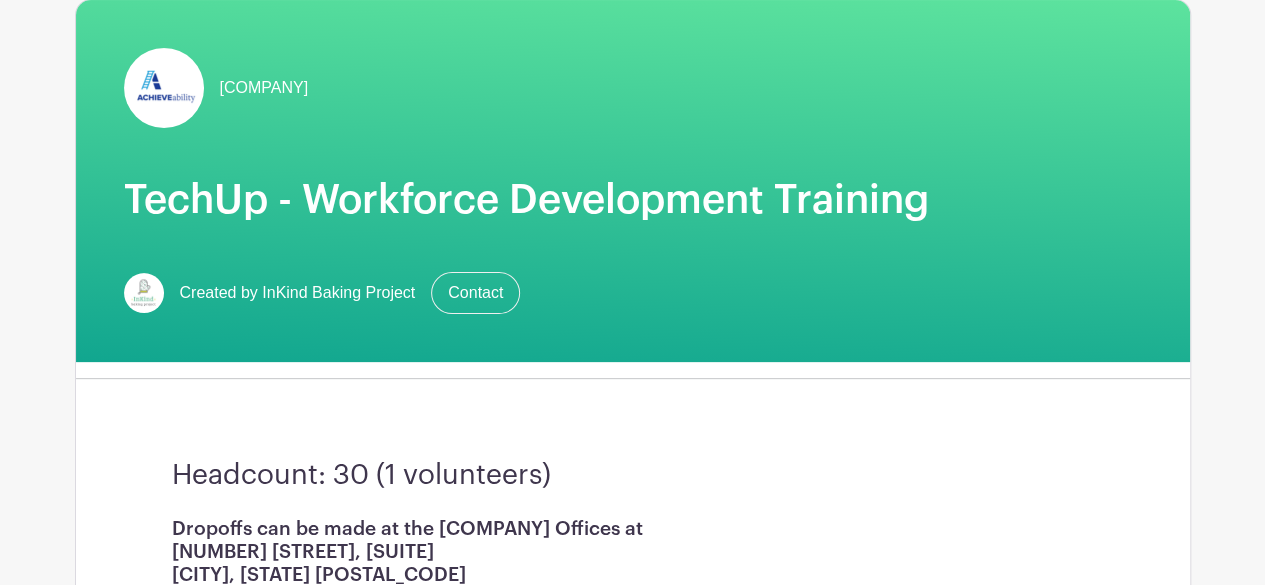 scroll, scrollTop: 0, scrollLeft: 0, axis: both 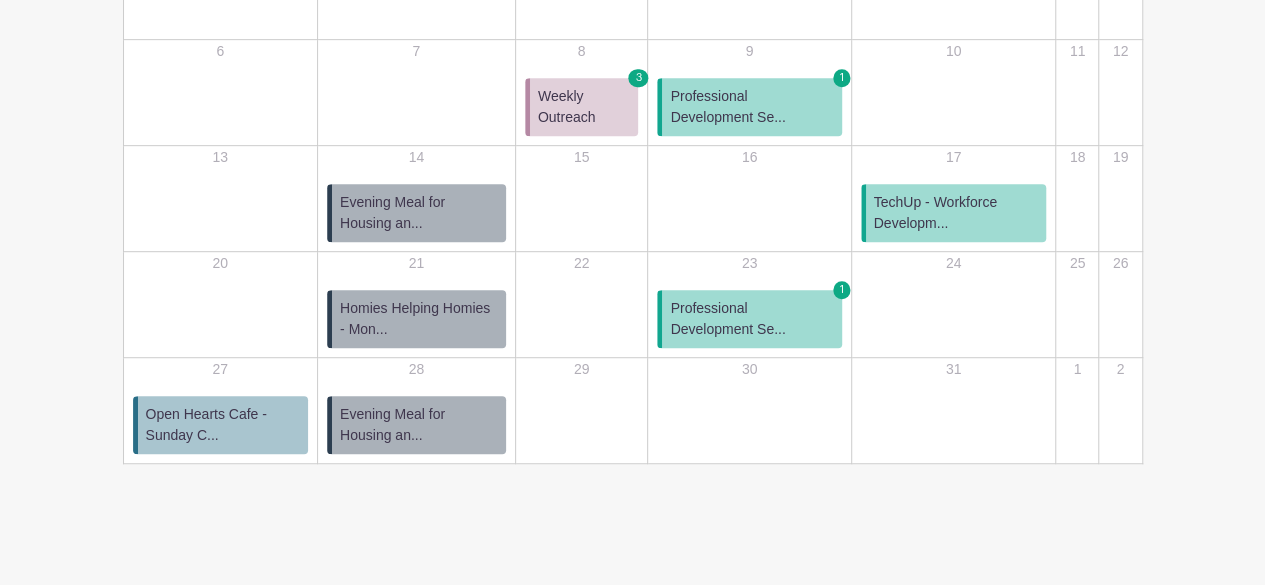 click on "Evening Meal for Housing an..." at bounding box center [419, 425] 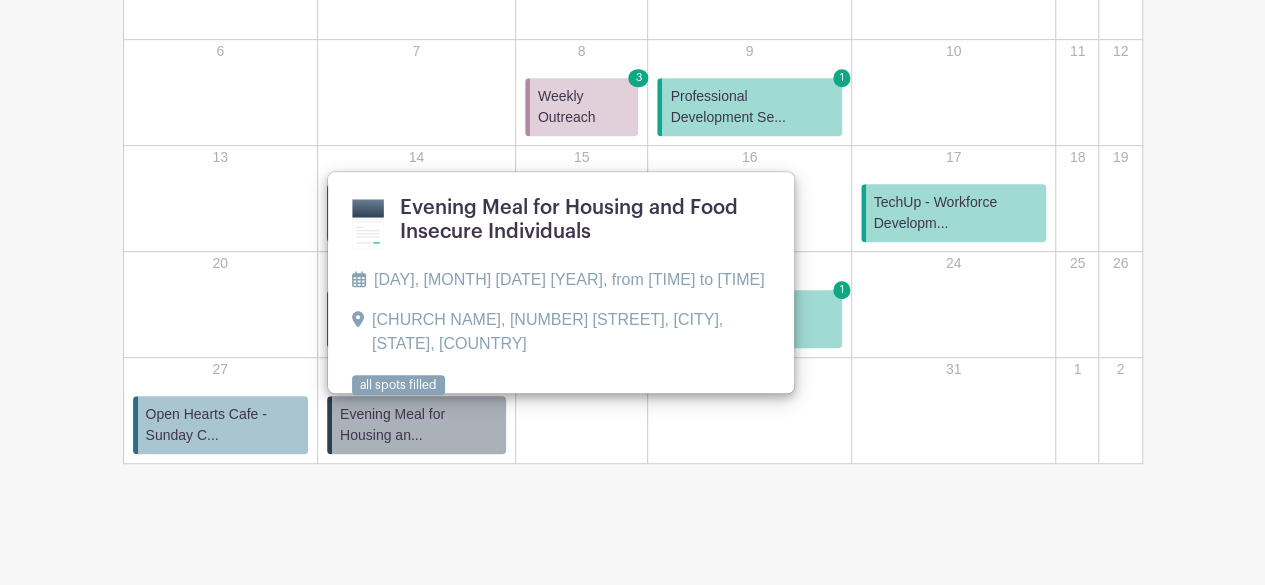 click at bounding box center [352, 396] 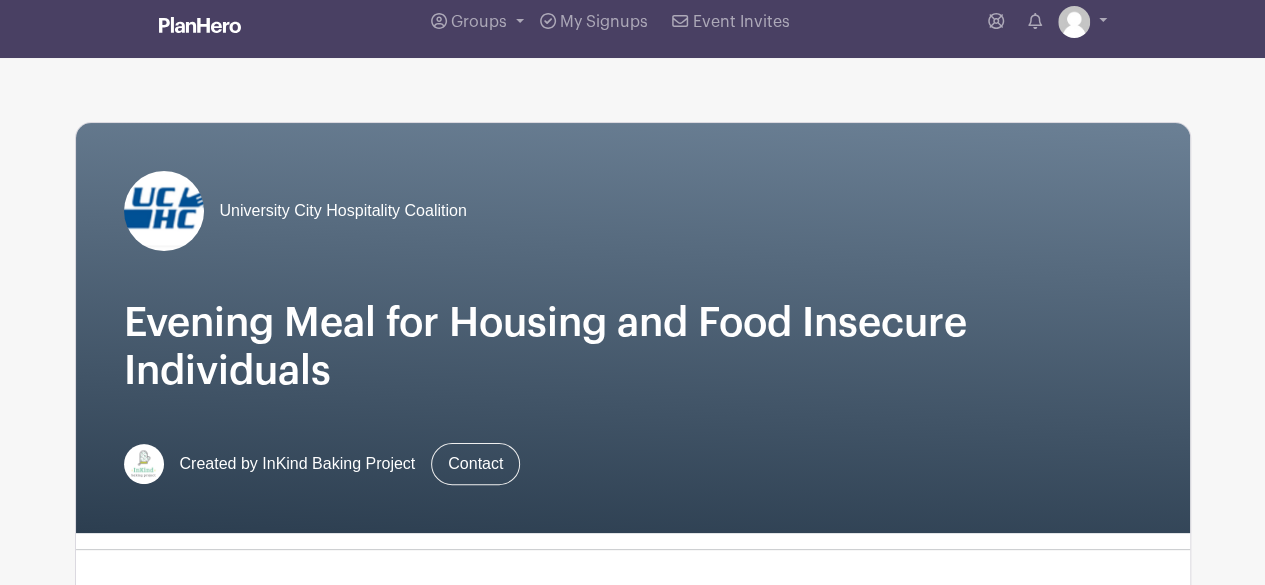 scroll, scrollTop: 0, scrollLeft: 0, axis: both 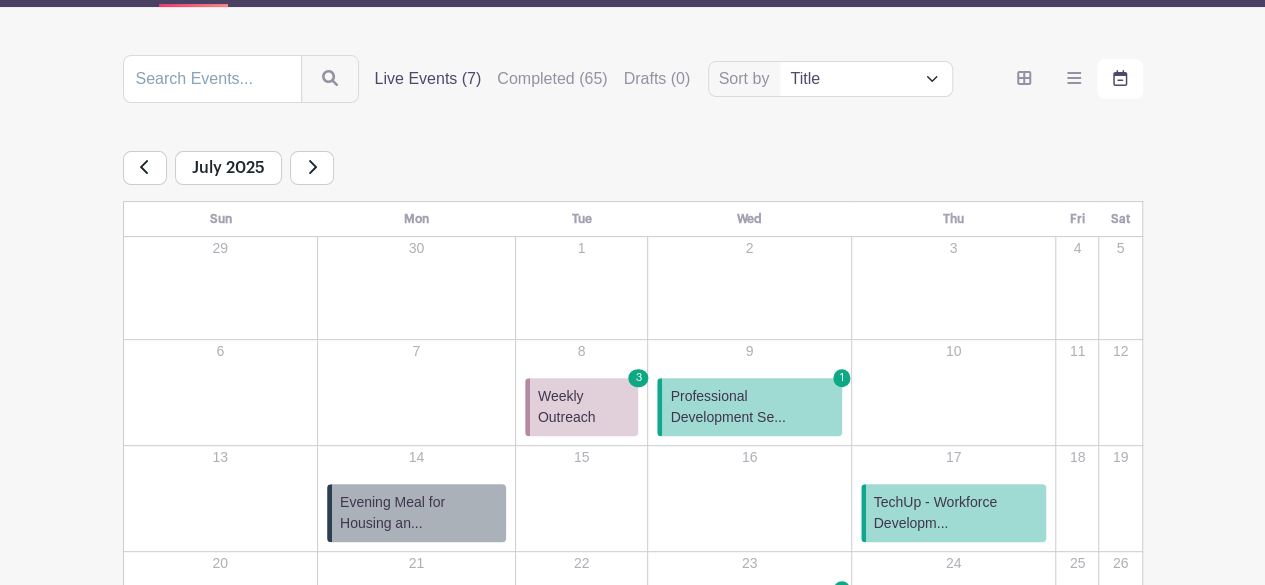 click 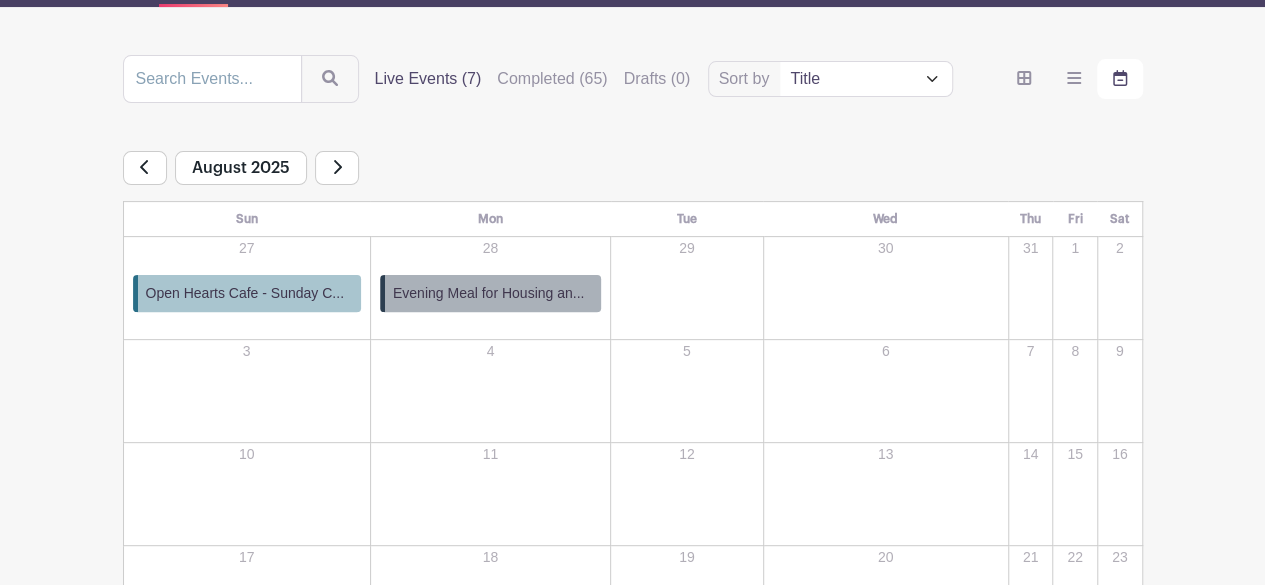 click on "Evening Meal for Housing an..." at bounding box center [488, 293] 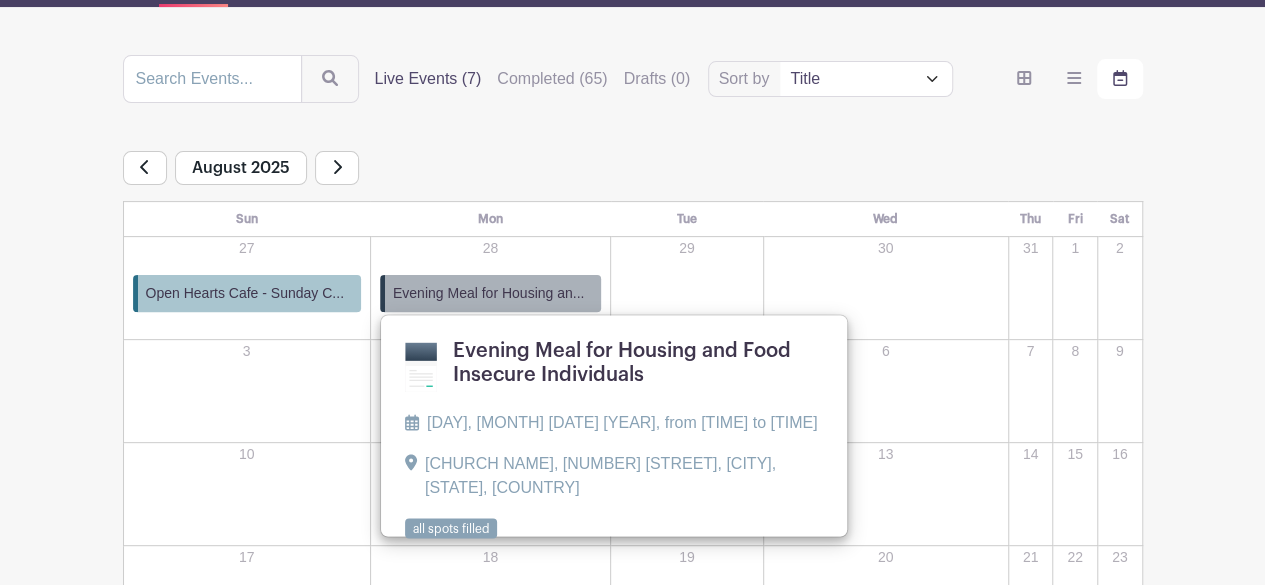 click at bounding box center [405, 539] 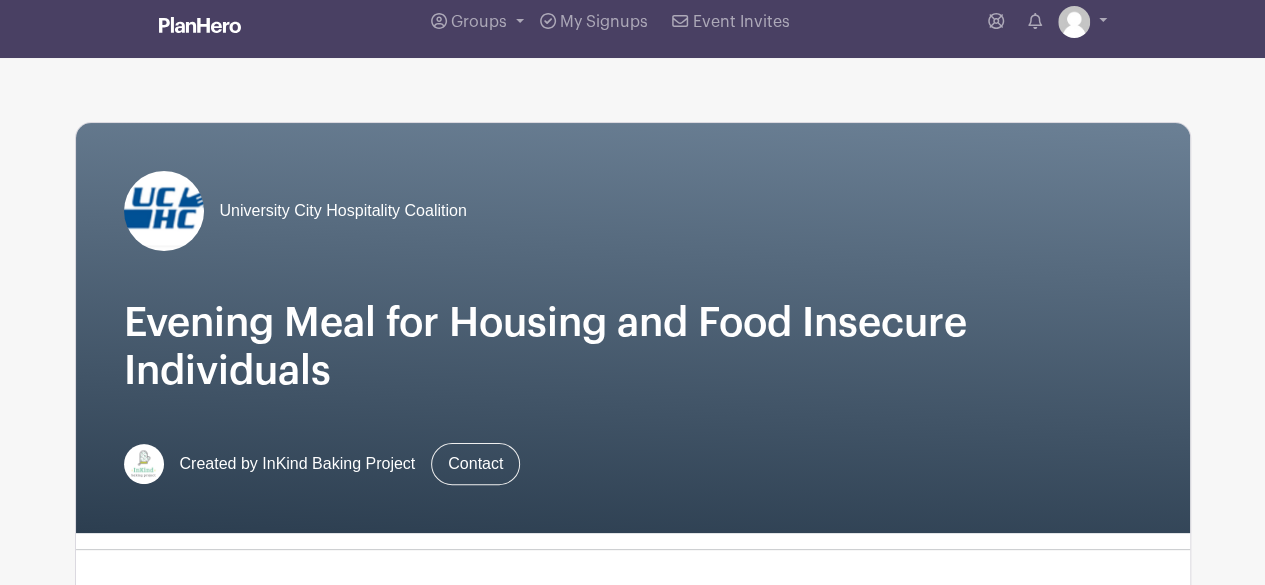 scroll, scrollTop: 0, scrollLeft: 0, axis: both 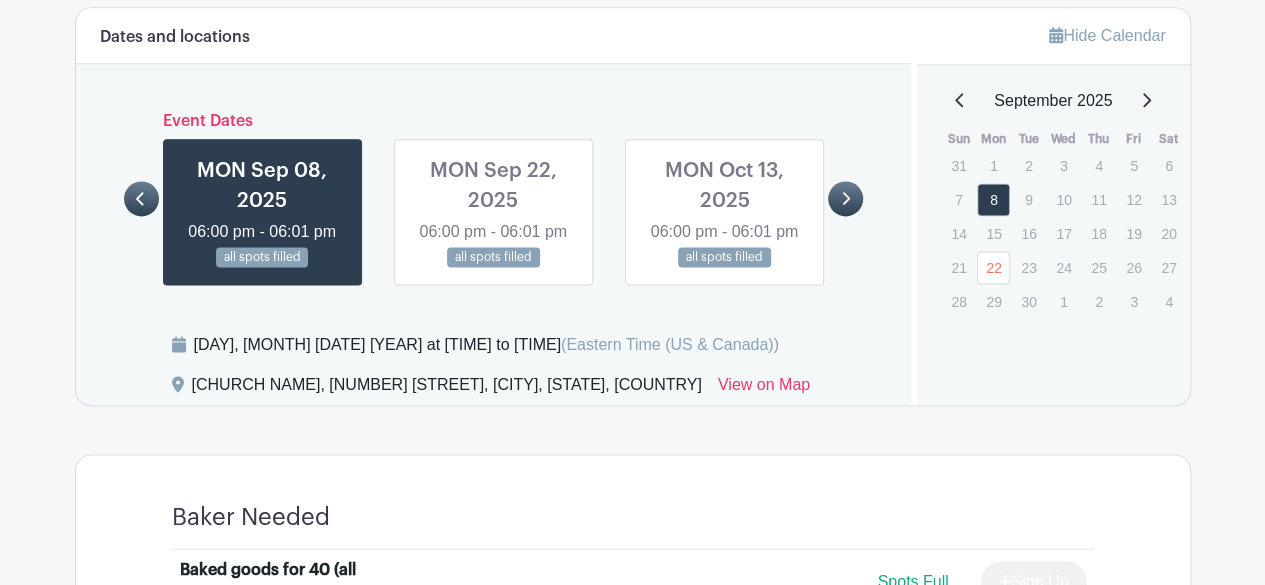 click 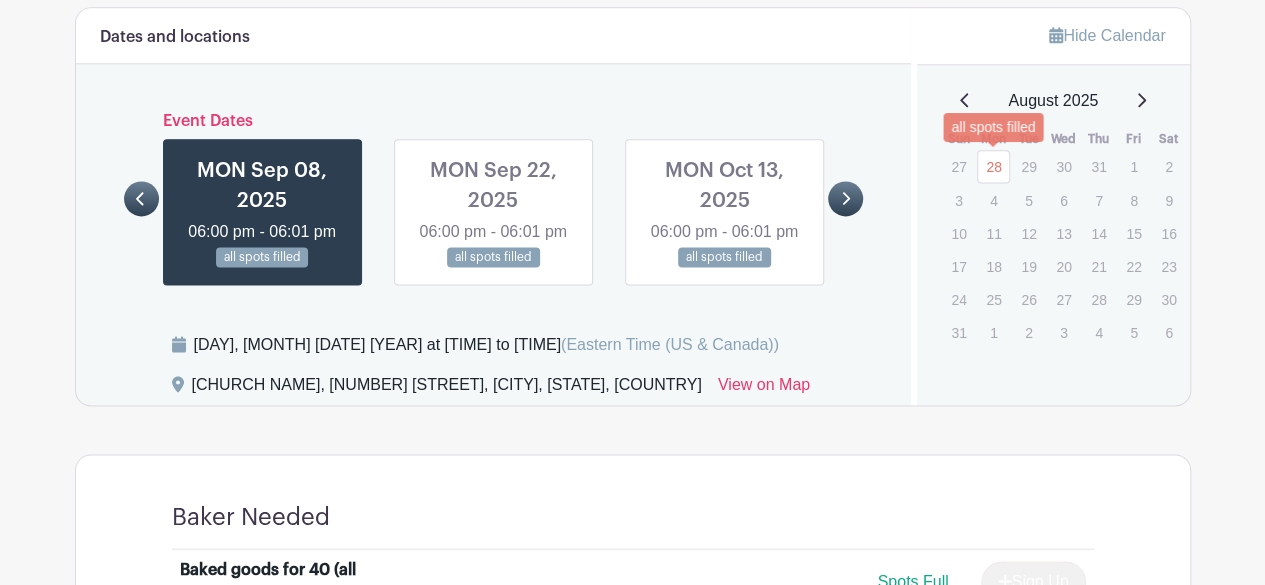 click on "28" at bounding box center [993, 166] 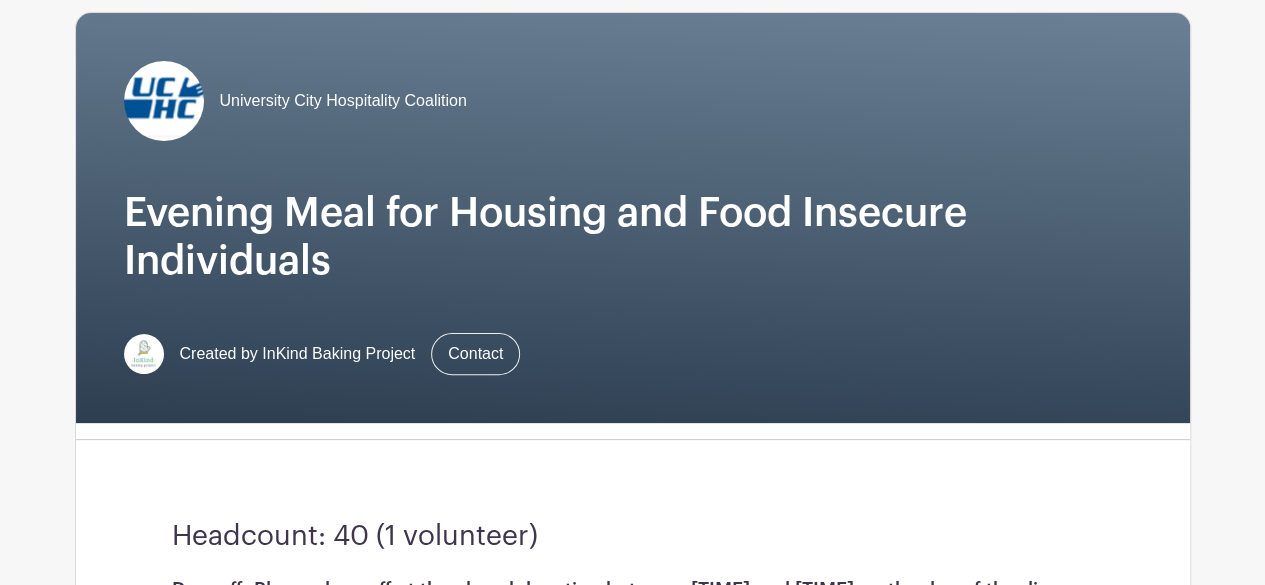 scroll, scrollTop: 122, scrollLeft: 0, axis: vertical 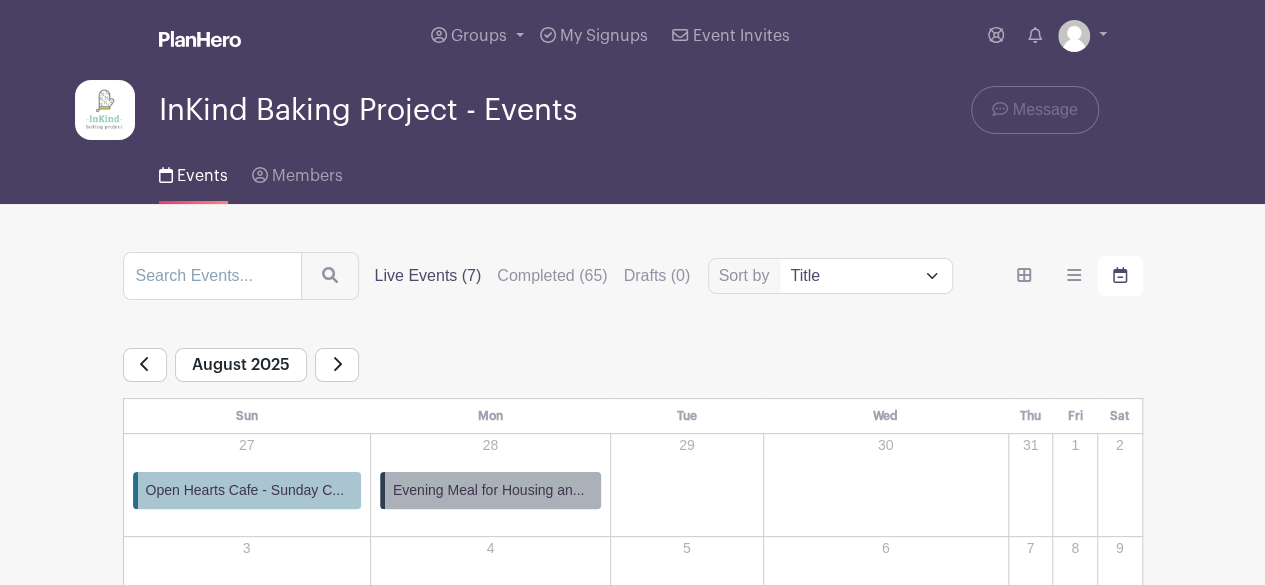 click on "Open Hearts Cafe - Sunday C..." at bounding box center [245, 490] 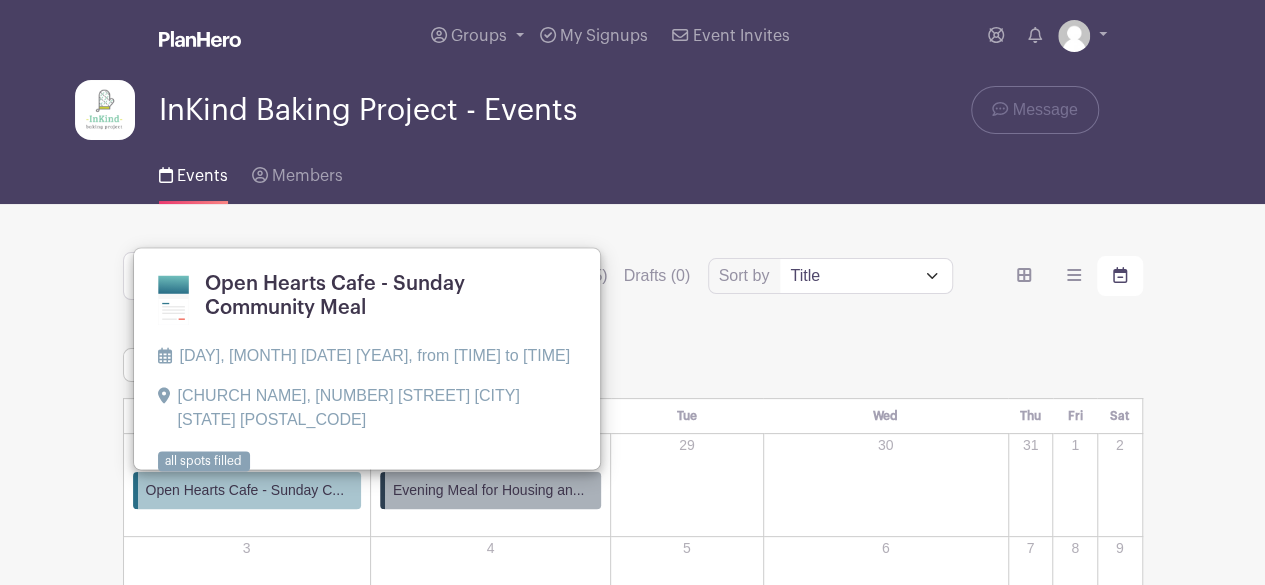 click at bounding box center (158, 472) 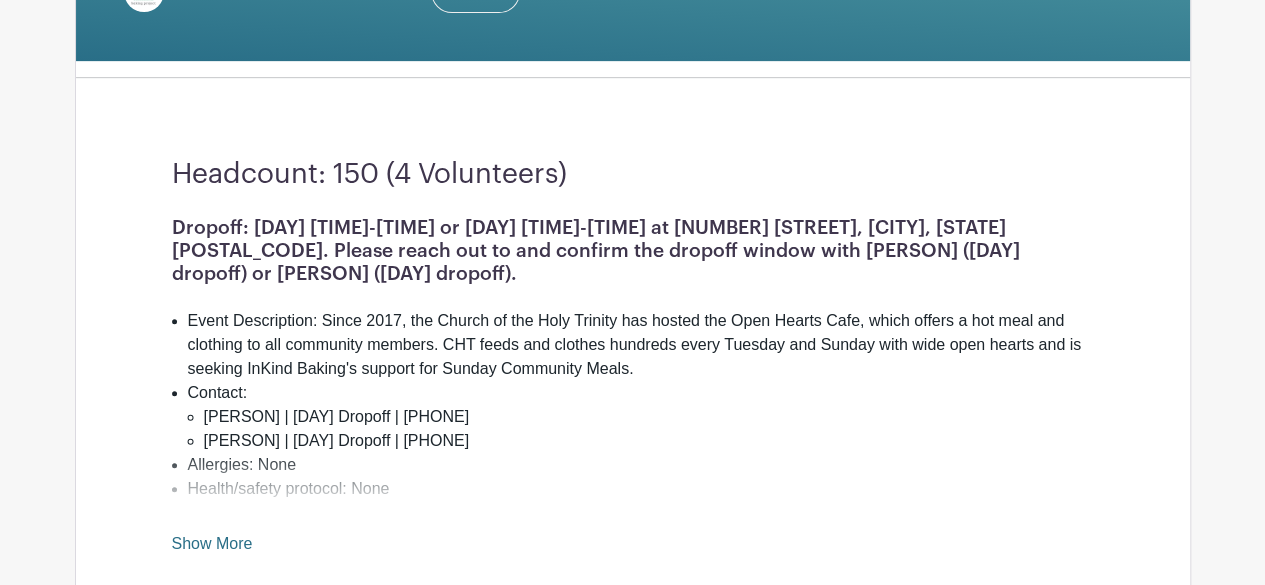 scroll, scrollTop: 836, scrollLeft: 0, axis: vertical 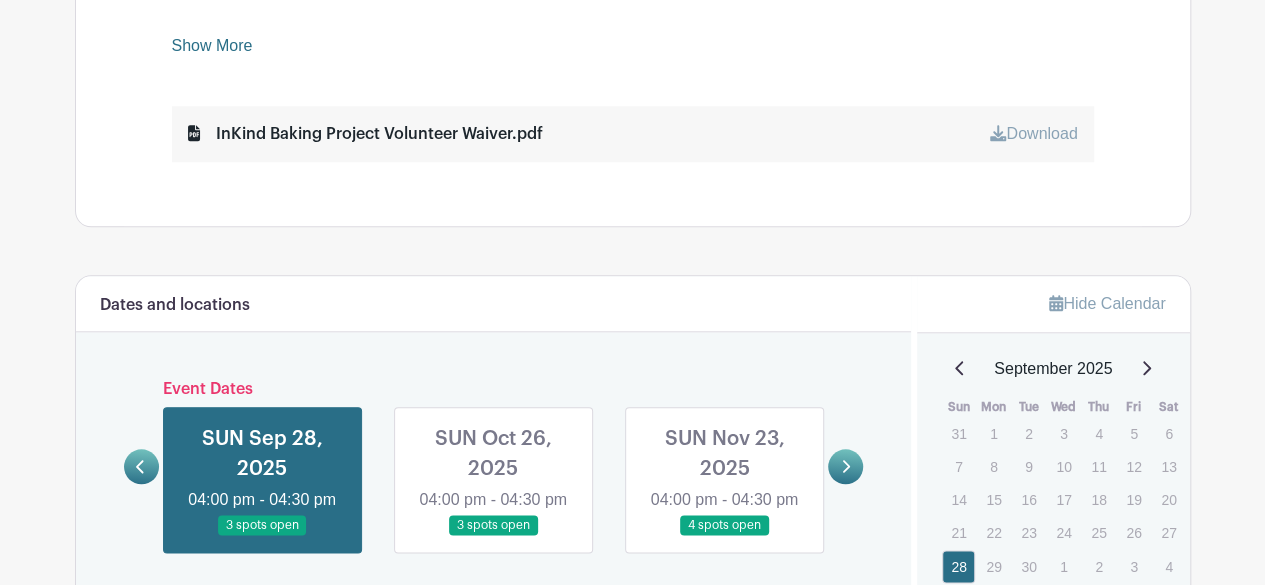 click 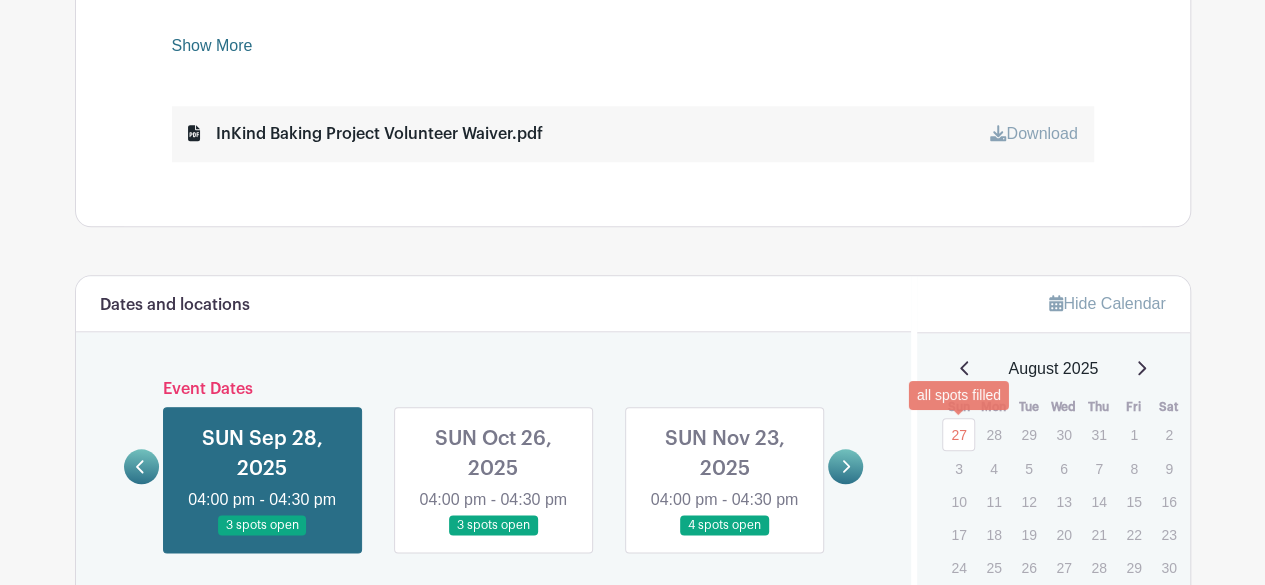 click on "27" at bounding box center [958, 434] 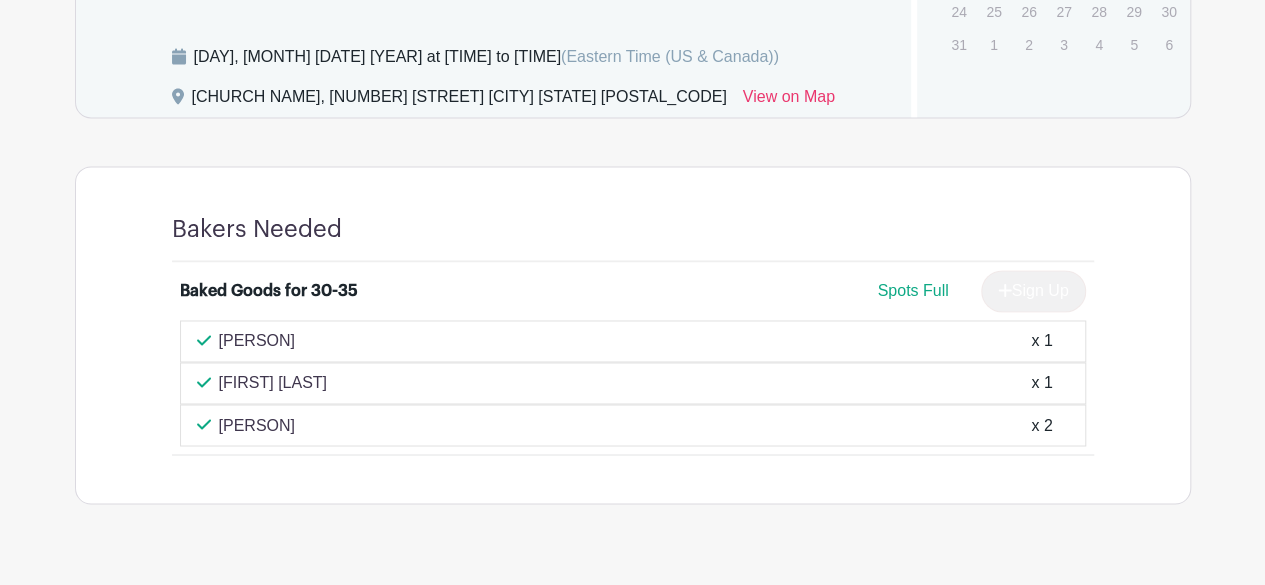 scroll, scrollTop: 1494, scrollLeft: 0, axis: vertical 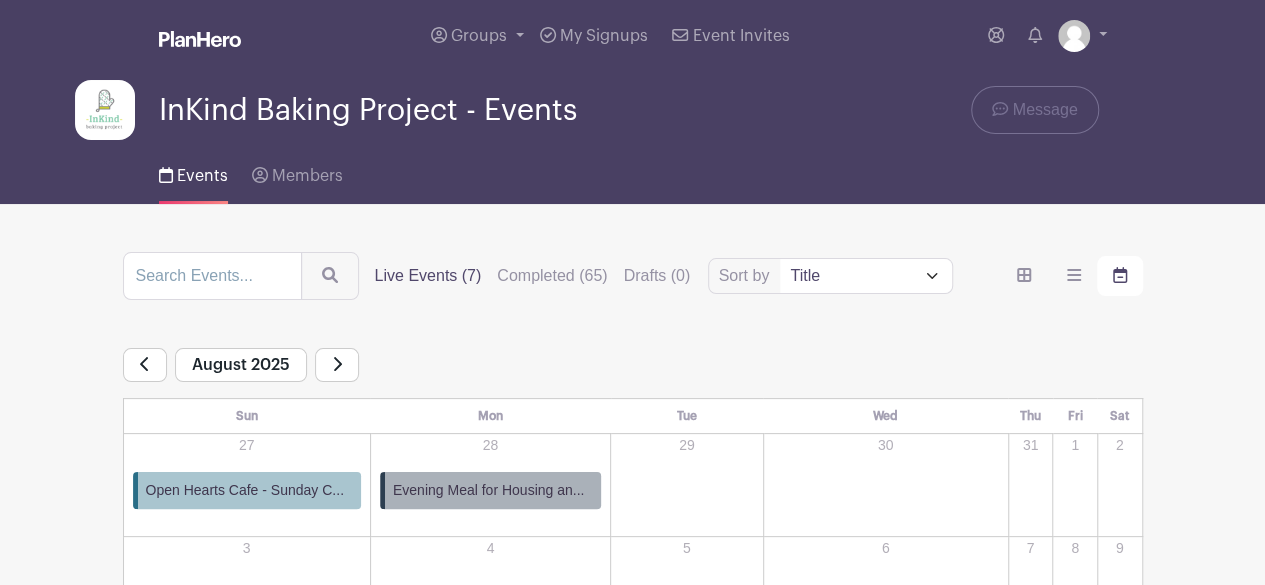 click at bounding box center (145, 365) 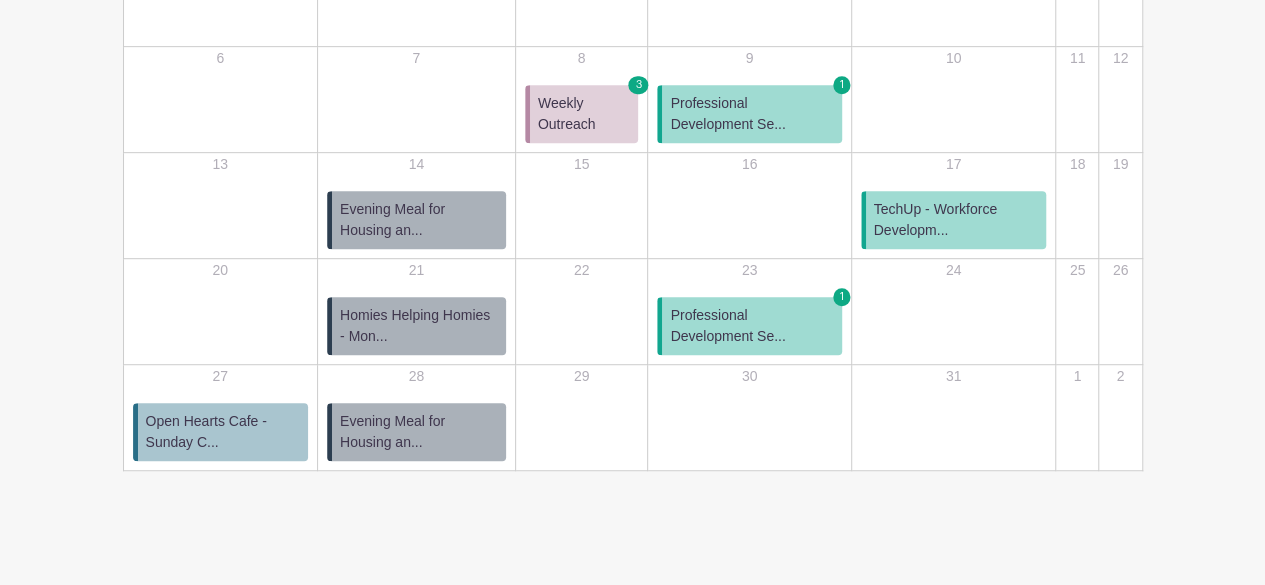 scroll, scrollTop: 491, scrollLeft: 0, axis: vertical 